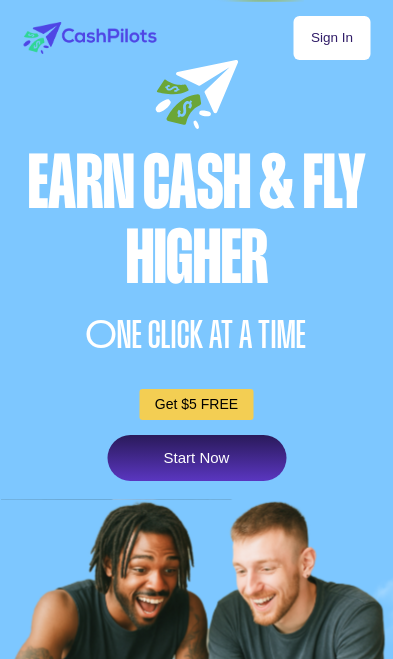 scroll, scrollTop: 0, scrollLeft: 0, axis: both 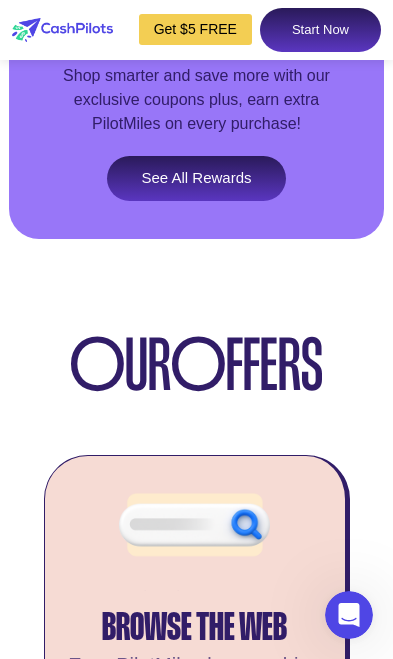 click on "See All Rewards" at bounding box center (196, 179) 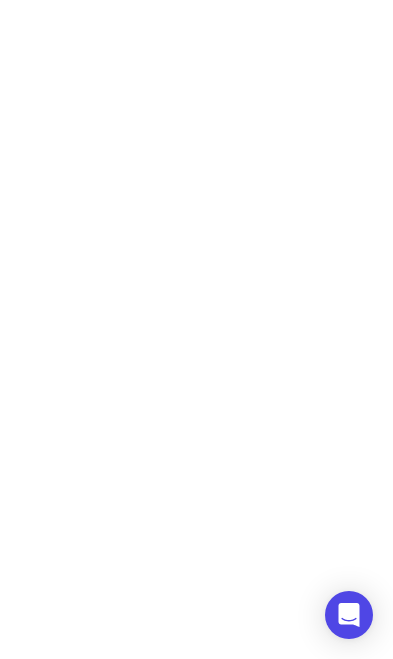 scroll, scrollTop: 0, scrollLeft: 0, axis: both 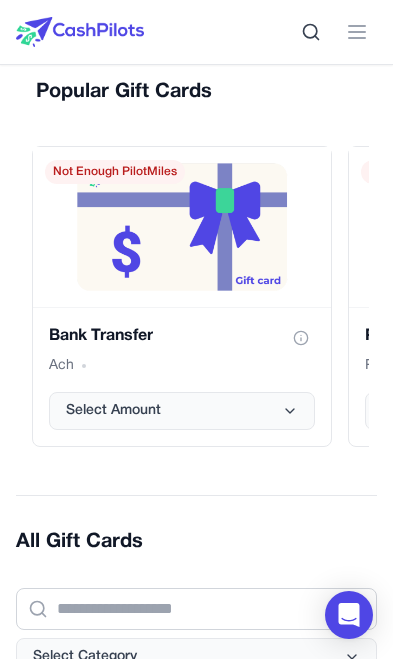 click 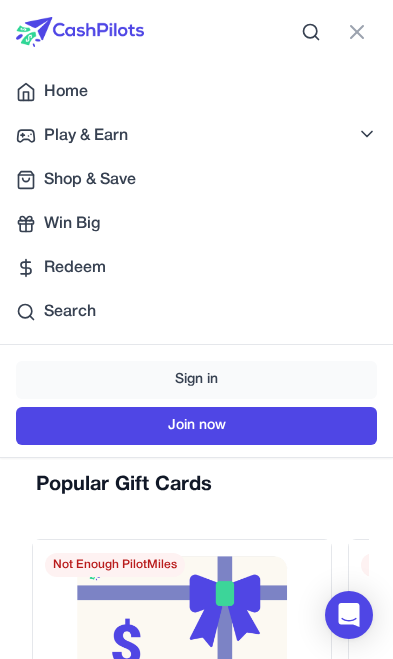 click 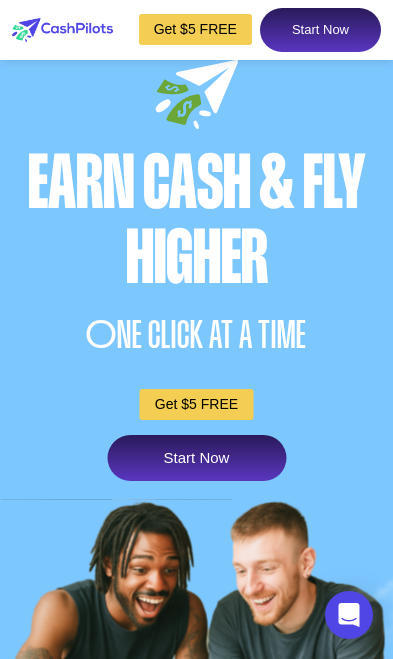 scroll, scrollTop: 2827, scrollLeft: 0, axis: vertical 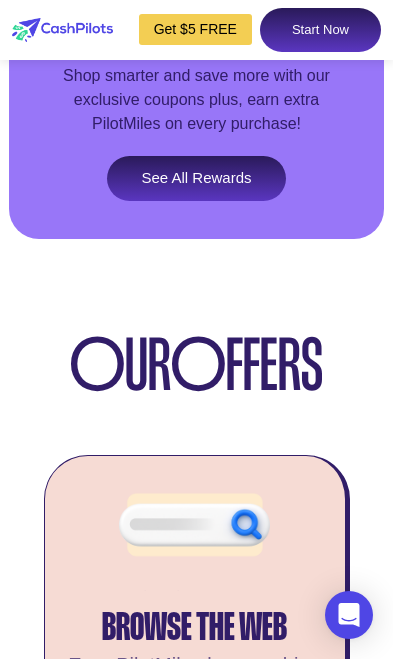 click on "Get $5 FREE" at bounding box center (195, 29) 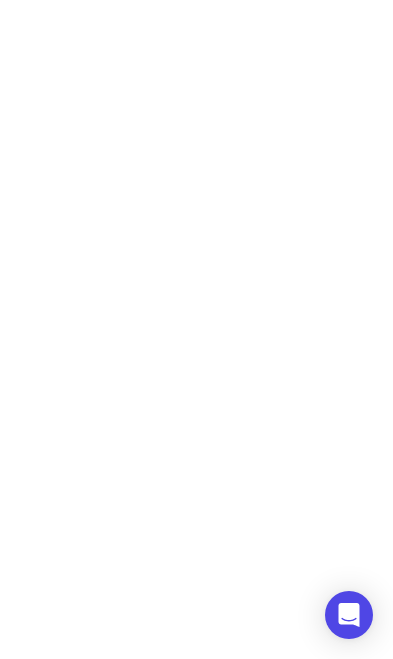 scroll, scrollTop: 0, scrollLeft: 0, axis: both 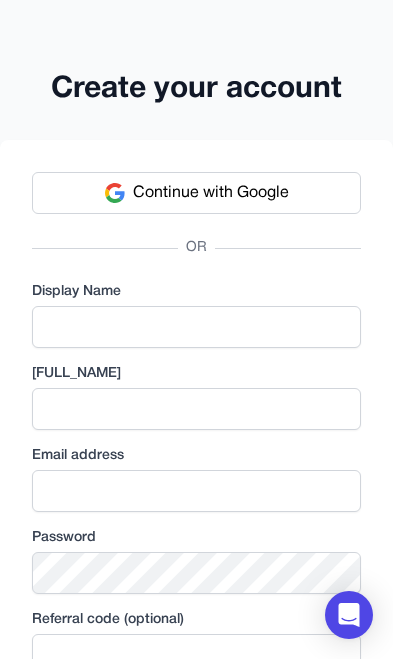 click on "Continue with Google" at bounding box center [196, 193] 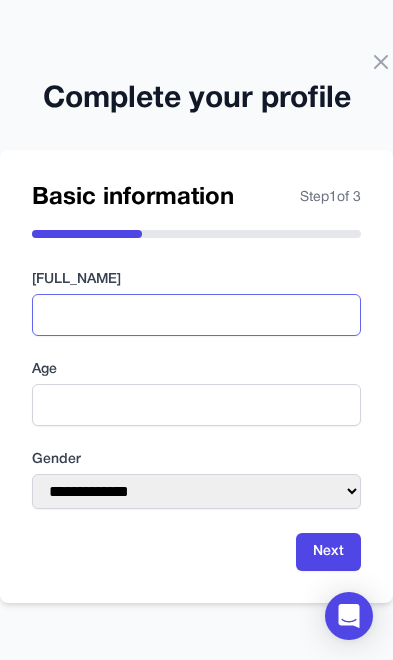 click at bounding box center (196, 315) 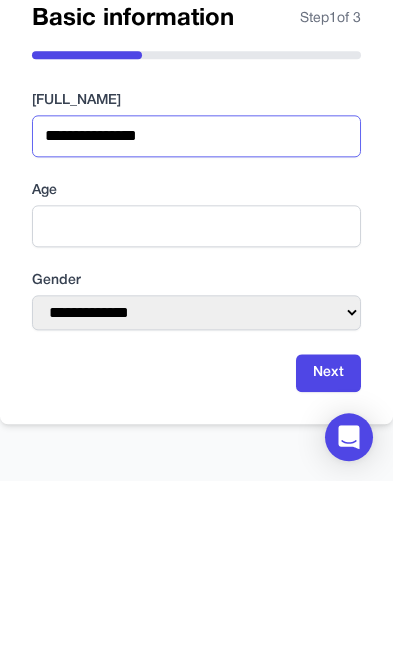 type on "**********" 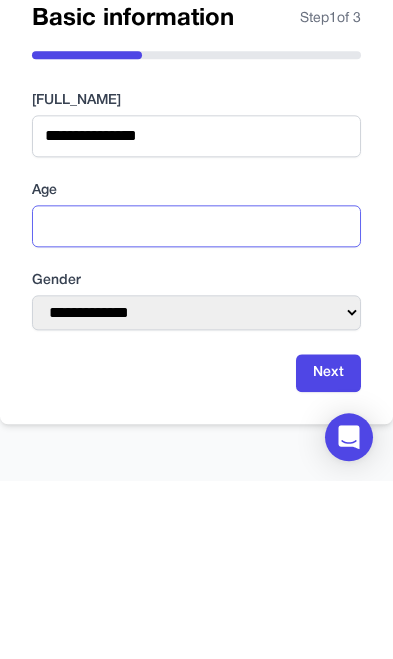 click at bounding box center (196, 404) 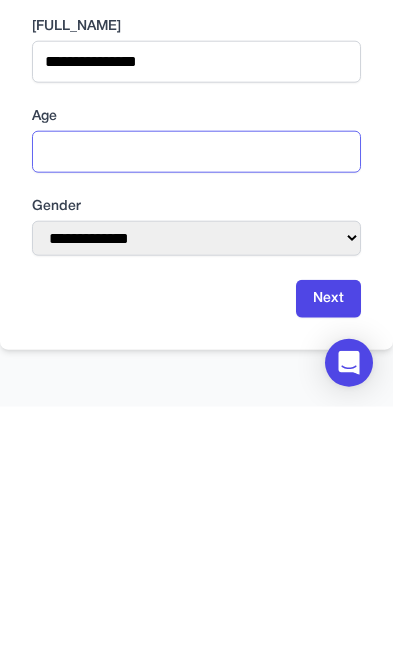 type on "**" 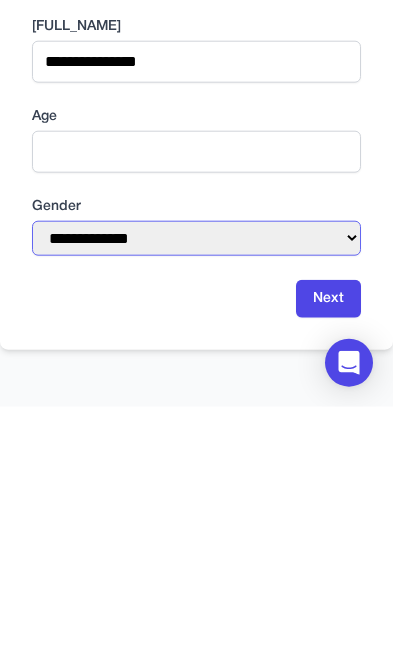 click on "**********" at bounding box center (196, 490) 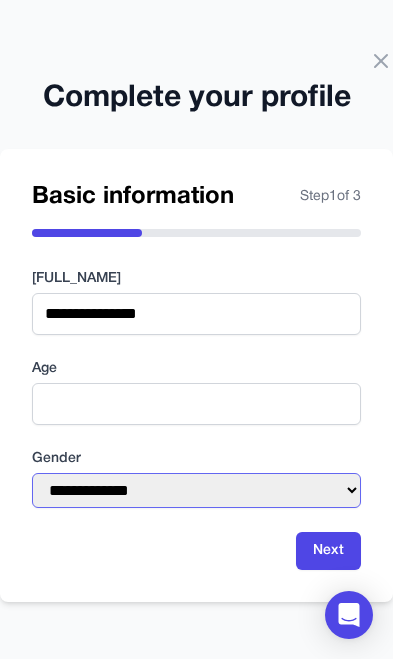 select on "******" 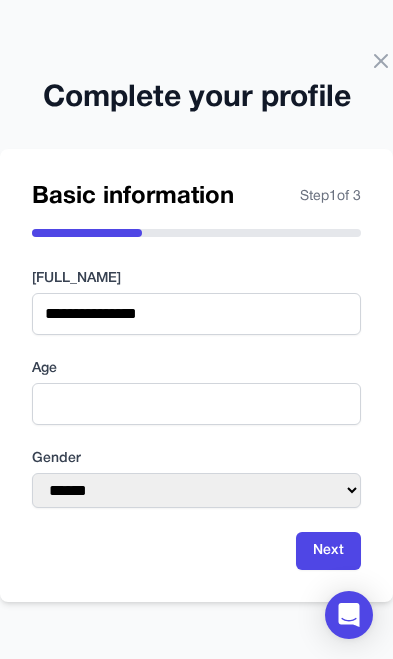 click on "Next" at bounding box center (328, 551) 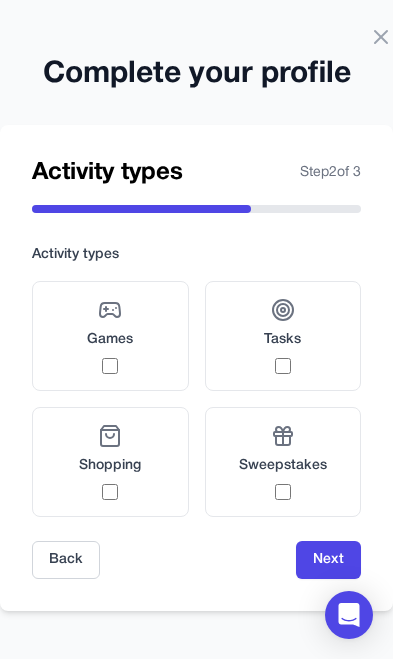 click on "Games" at bounding box center (110, 336) 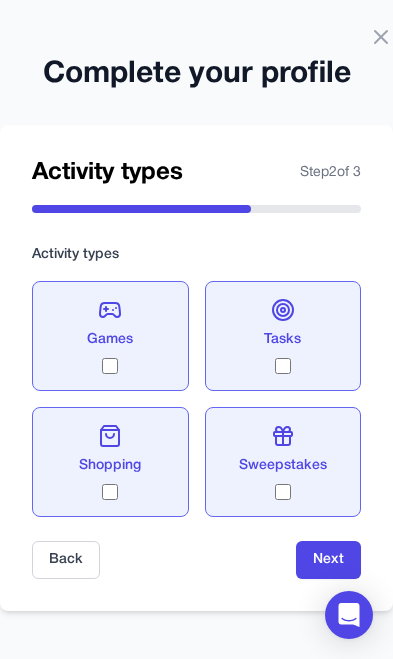 click on "Next" at bounding box center (328, 560) 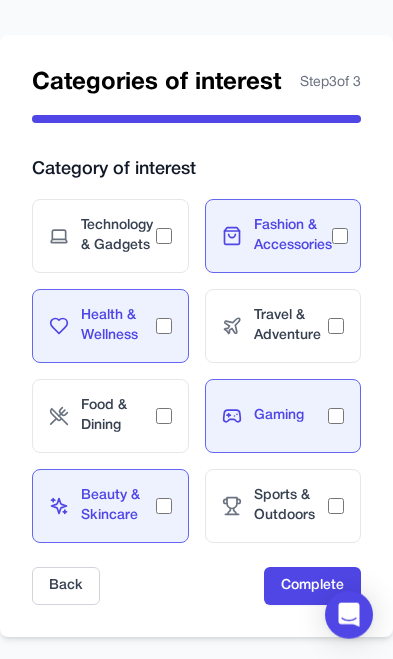 scroll, scrollTop: 131, scrollLeft: 0, axis: vertical 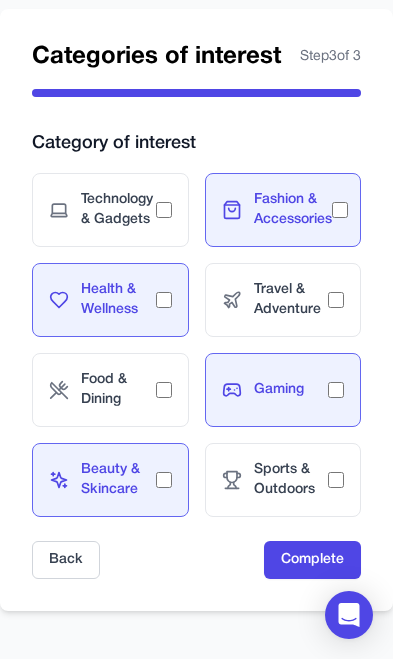click on "Complete" at bounding box center (312, 560) 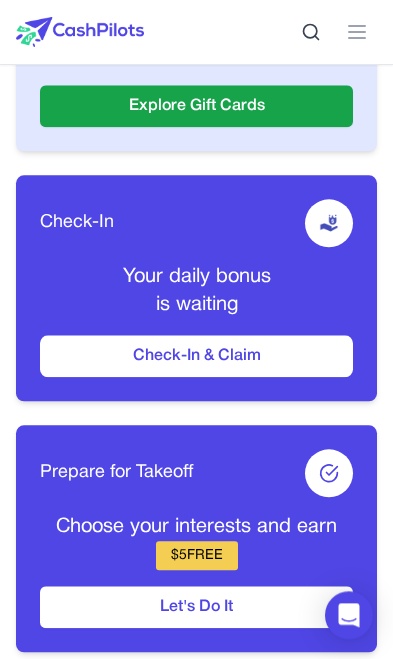 scroll, scrollTop: 696, scrollLeft: 0, axis: vertical 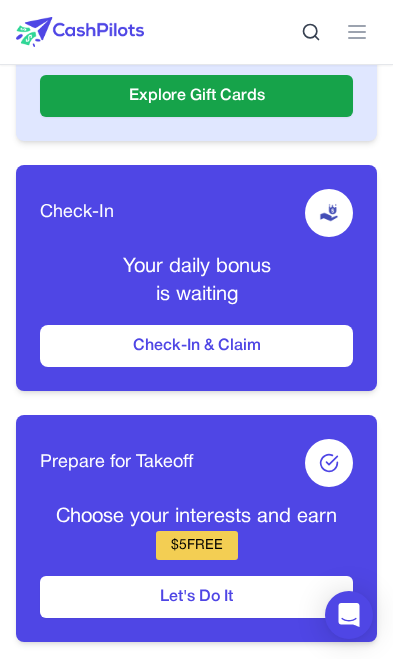 click on "Let's Do It" at bounding box center (196, 597) 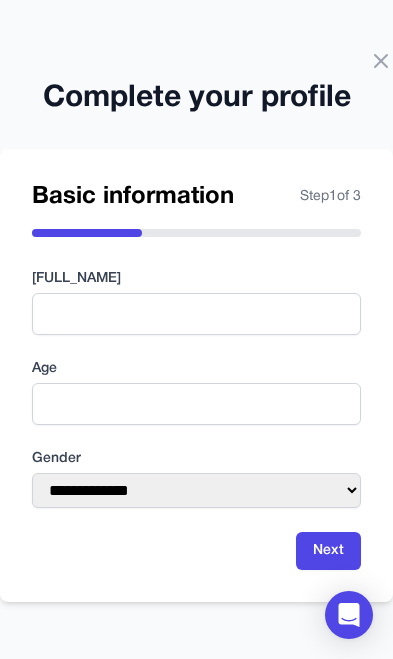 click on "Complete your profile" at bounding box center (196, 87) 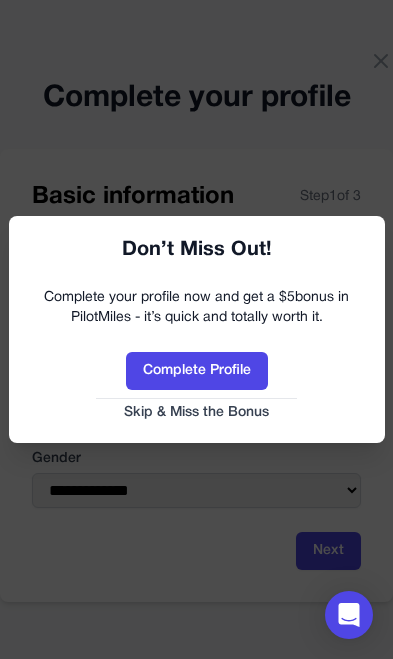 click on "Complete Profile" at bounding box center [197, 371] 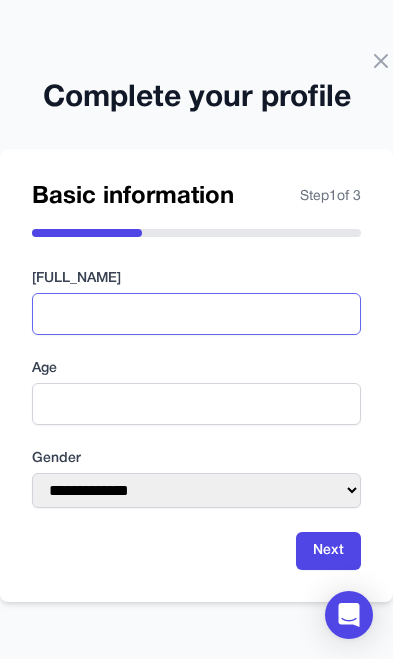 click at bounding box center (196, 314) 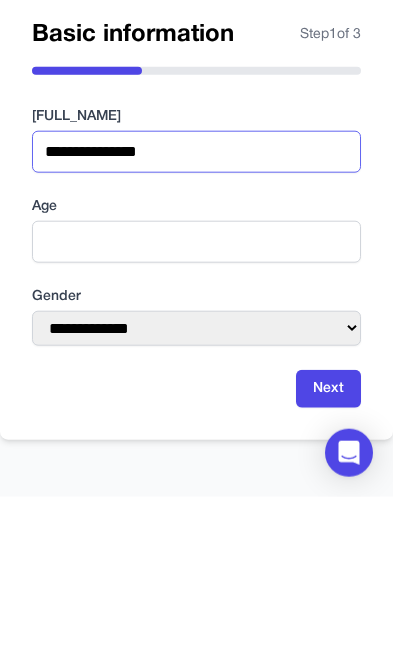 type on "**********" 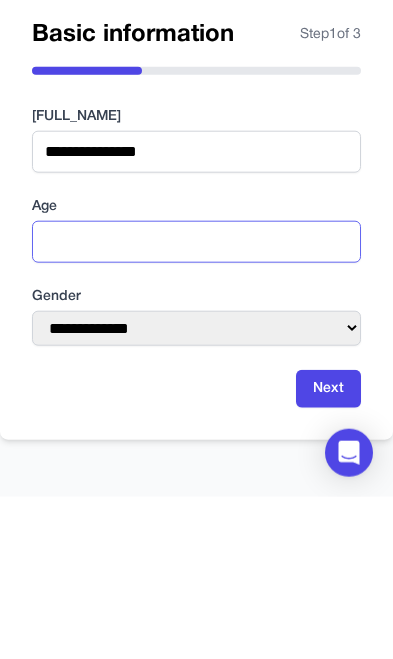 click at bounding box center (196, 404) 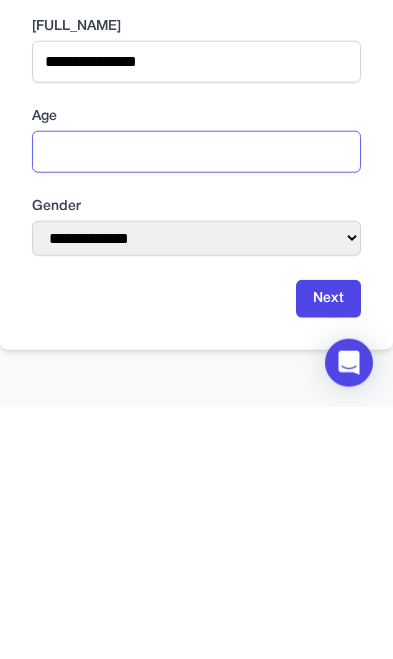 type on "**" 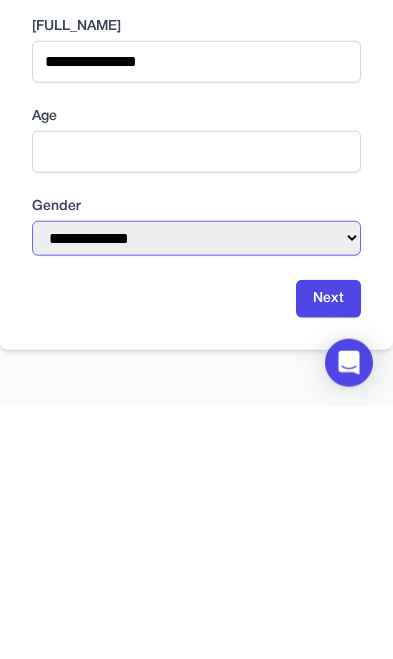 click on "**********" at bounding box center (196, 490) 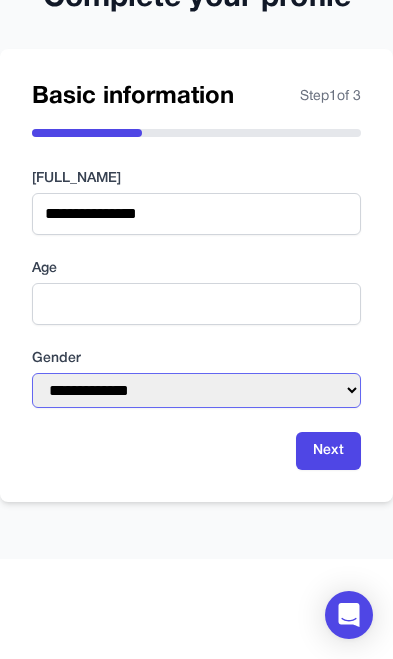 select on "******" 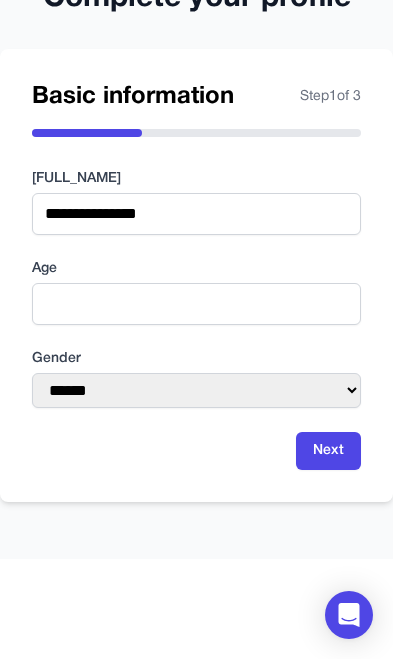 click on "Next" at bounding box center [328, 451] 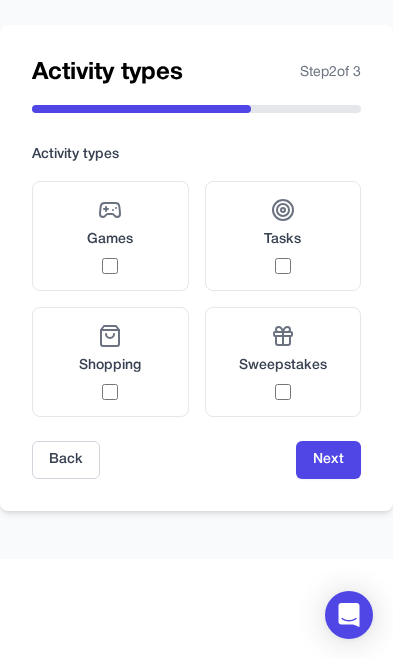 click on "Games" at bounding box center (110, 236) 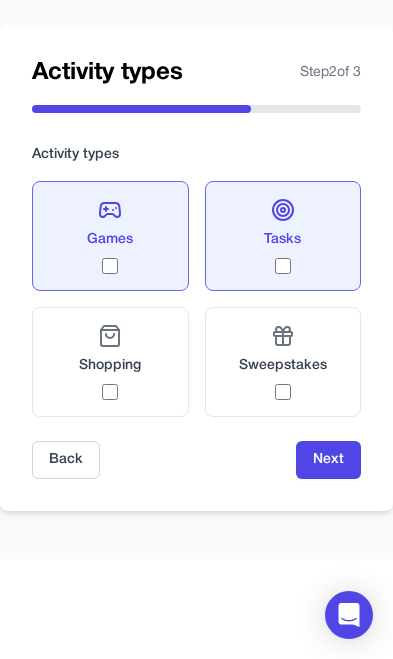 click on "Shopping" at bounding box center (110, 366) 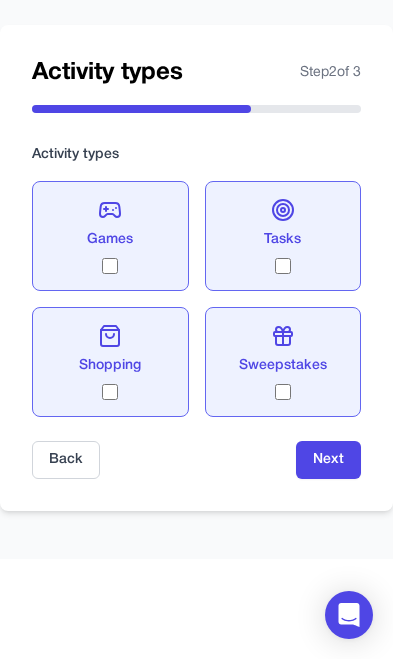 click on "Next" at bounding box center (328, 460) 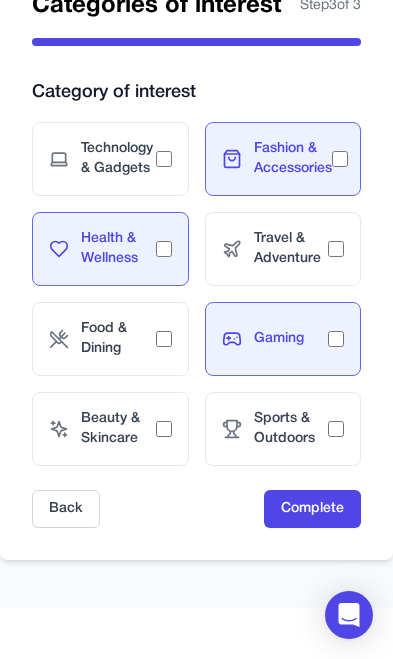 click on "Beauty & Skincare" at bounding box center (110, 429) 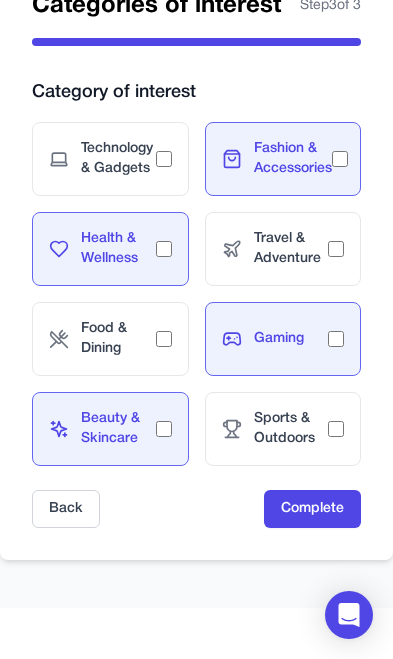 click on "Complete" at bounding box center [312, 509] 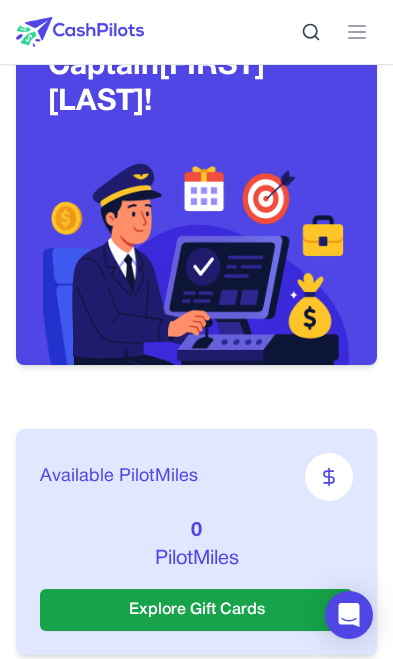 scroll, scrollTop: 0, scrollLeft: 0, axis: both 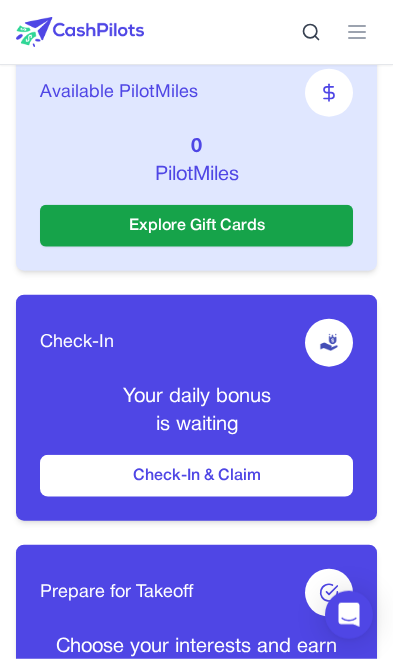 click on "Check-In & Claim" at bounding box center [196, 476] 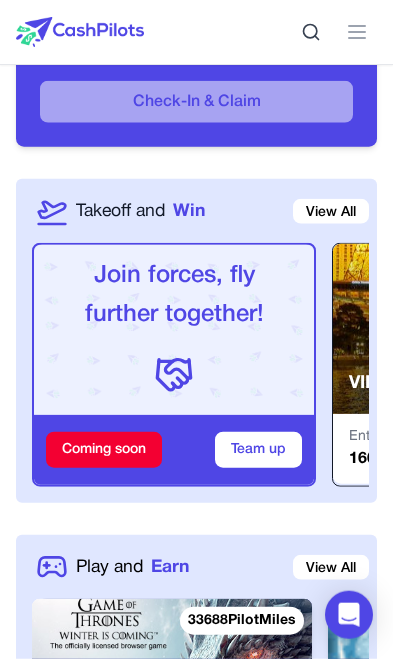 scroll, scrollTop: 941, scrollLeft: 0, axis: vertical 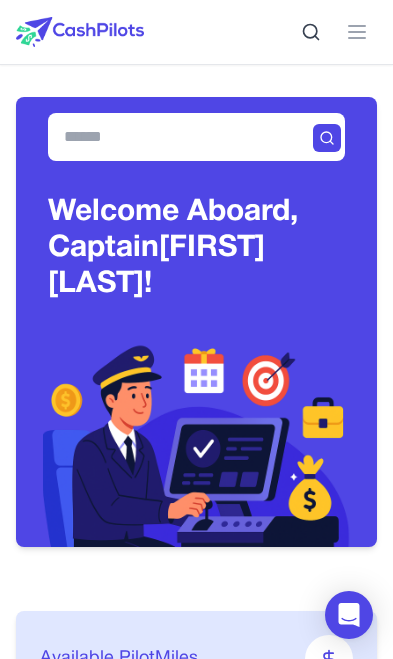 click 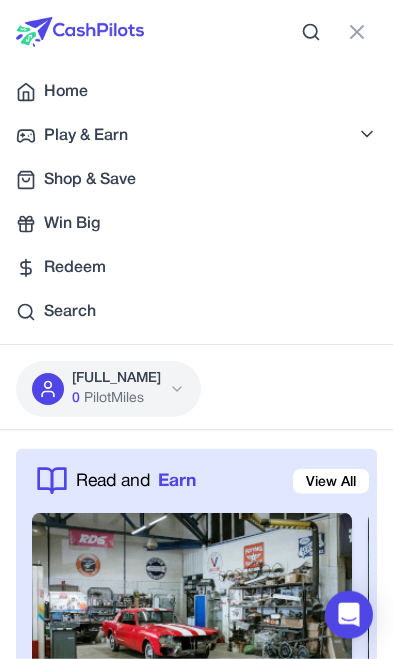 scroll, scrollTop: 3682, scrollLeft: 0, axis: vertical 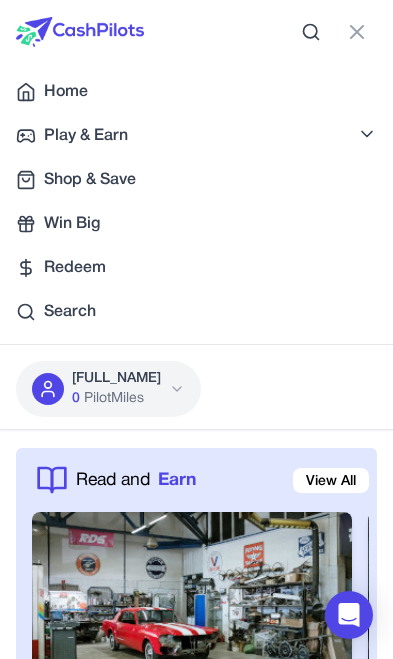 click on "View All" at bounding box center [331, 480] 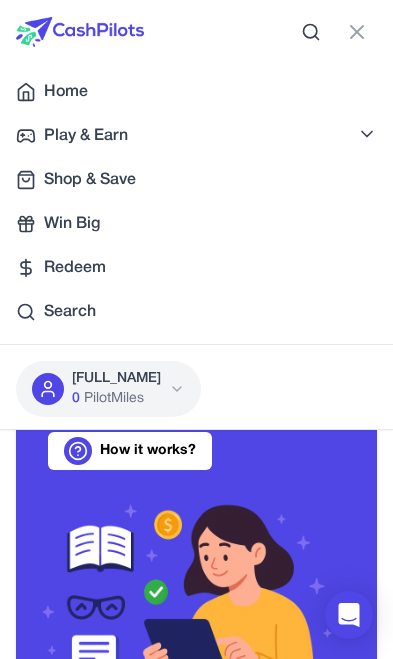 scroll, scrollTop: 204, scrollLeft: 0, axis: vertical 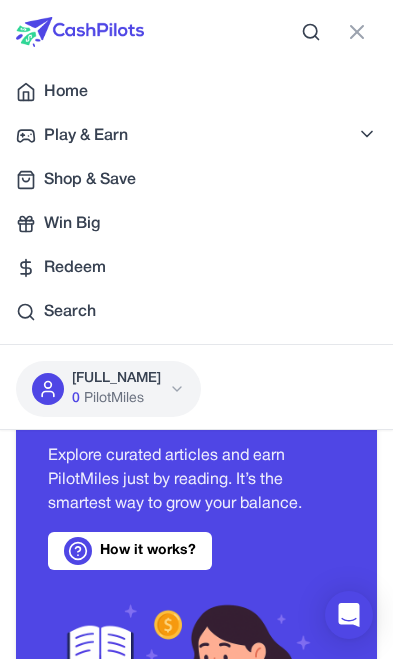 click on "How it works?" at bounding box center (130, 551) 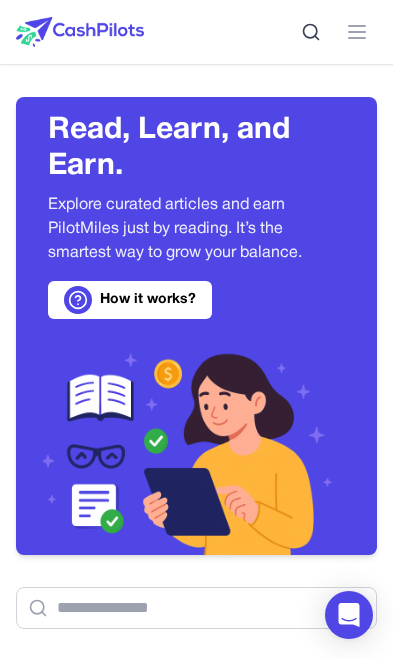scroll, scrollTop: 0, scrollLeft: 0, axis: both 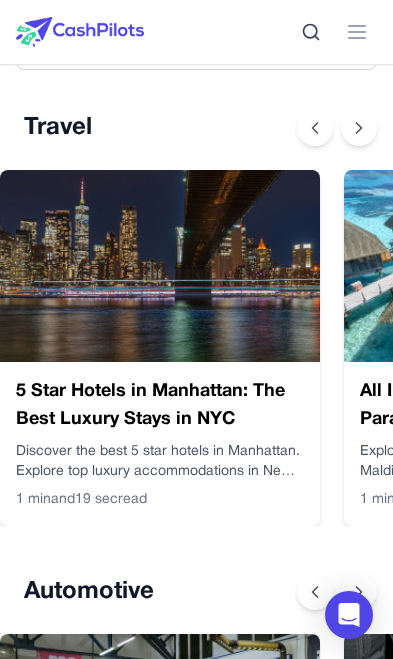 click at bounding box center (160, 266) 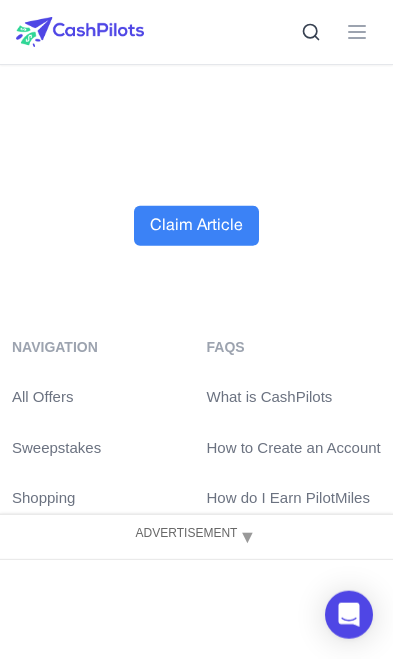 scroll, scrollTop: 10051, scrollLeft: 0, axis: vertical 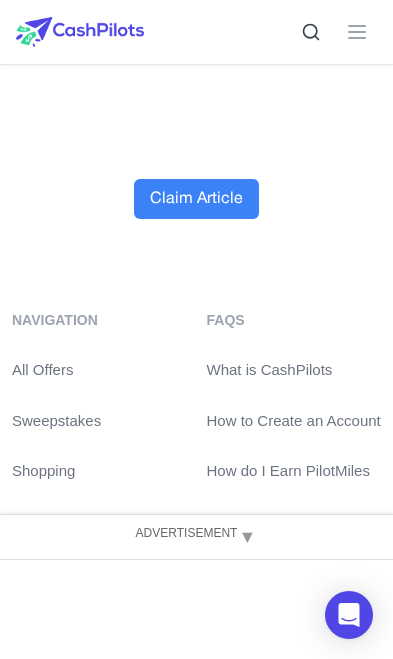click on "Claim Article" at bounding box center [196, 199] 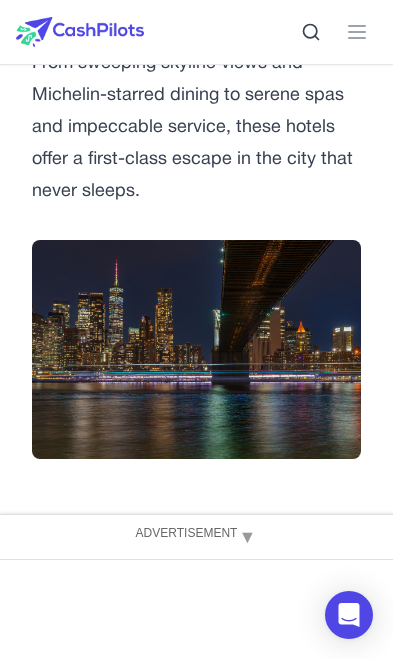 scroll, scrollTop: 0, scrollLeft: 0, axis: both 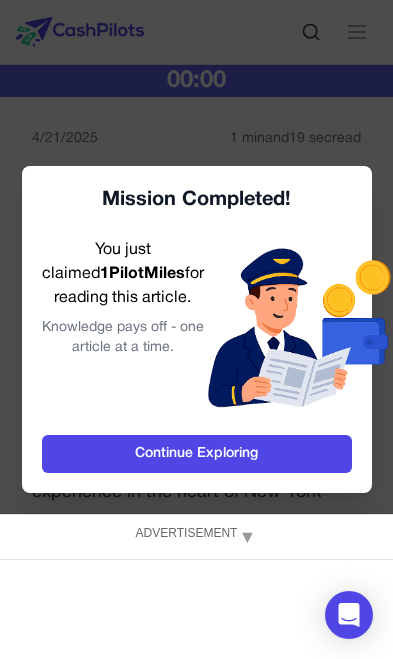 click on "Continue Exploring" at bounding box center (197, 454) 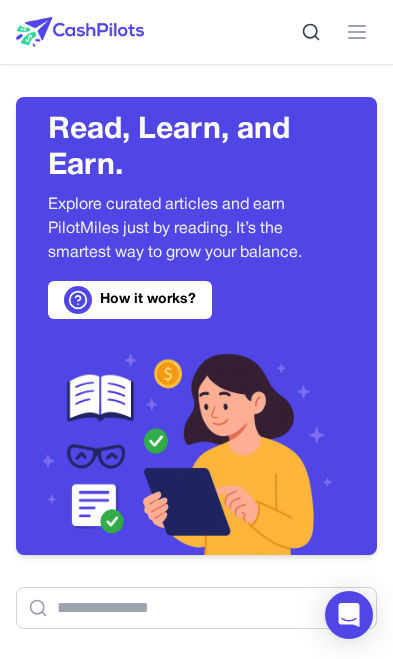 scroll, scrollTop: 0, scrollLeft: 16, axis: horizontal 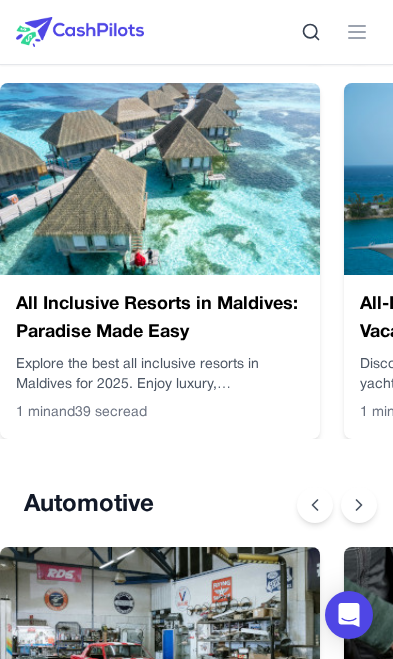 click at bounding box center [160, 179] 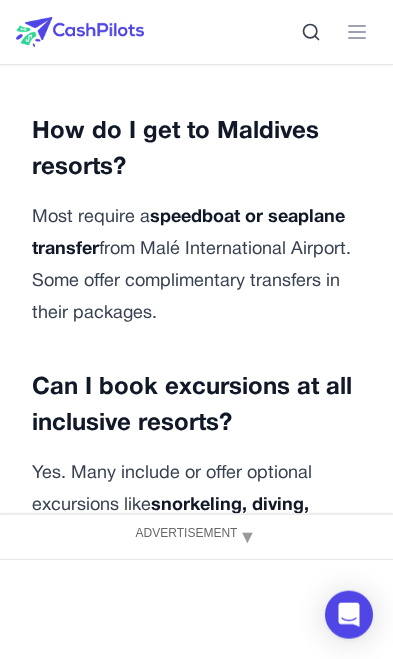 scroll, scrollTop: 9472, scrollLeft: 0, axis: vertical 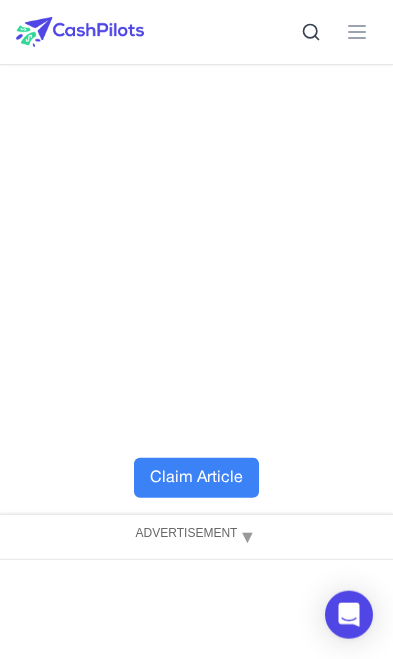 click on "Claim Article" at bounding box center (196, 478) 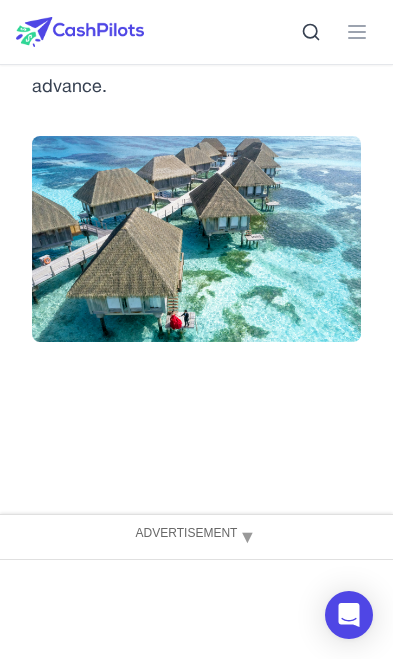 scroll, scrollTop: 0, scrollLeft: 0, axis: both 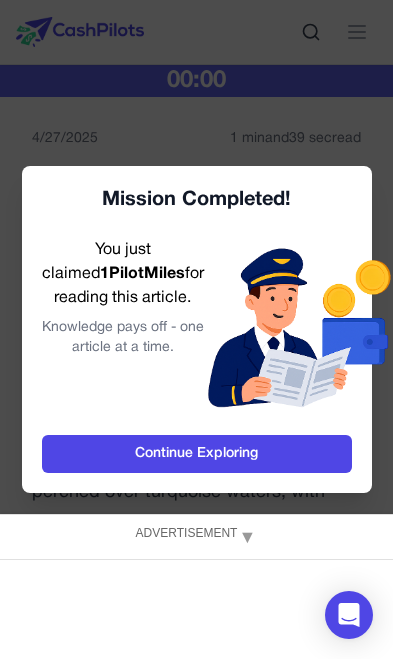 click on "Continue Exploring" at bounding box center (197, 454) 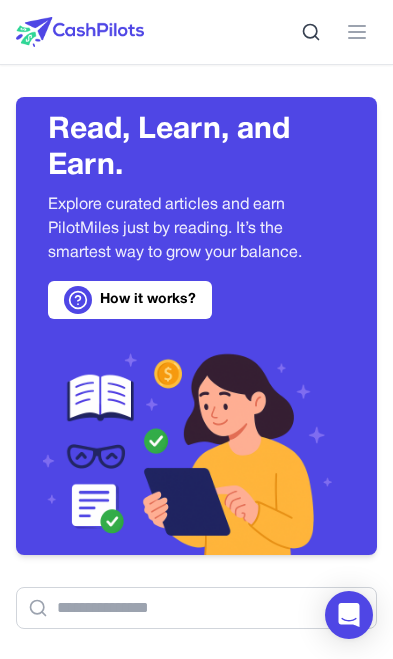 scroll, scrollTop: 0, scrollLeft: 16, axis: horizontal 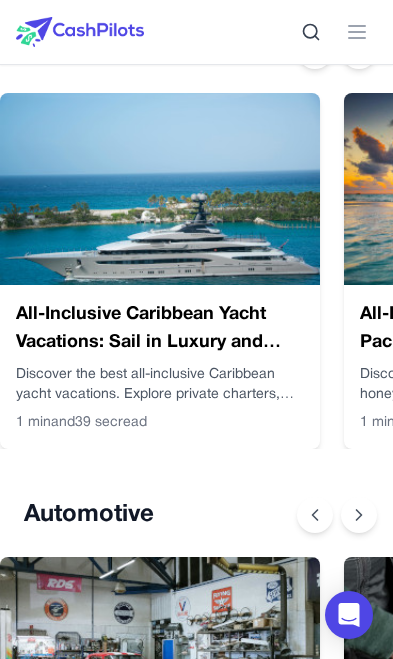 click 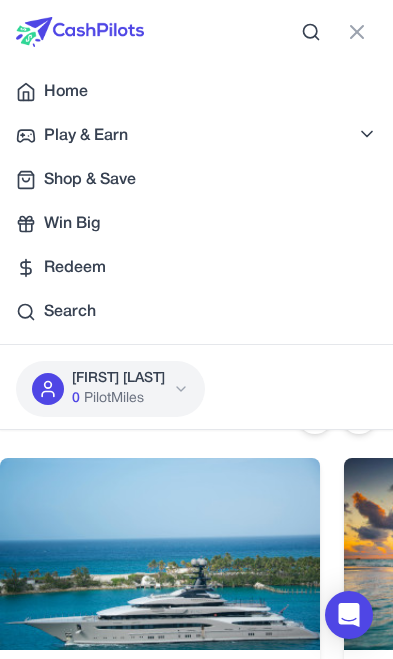 click on "Home" at bounding box center [66, 92] 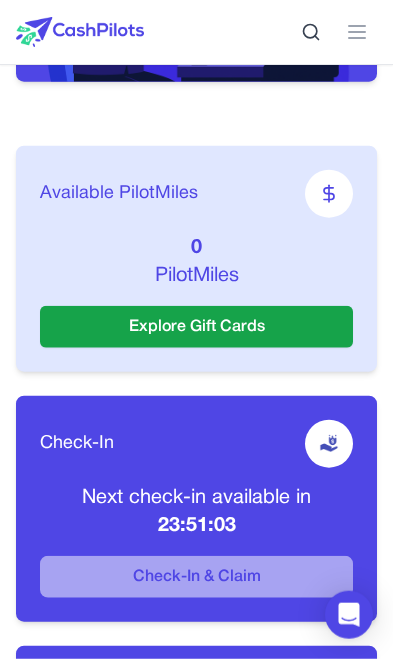 scroll, scrollTop: 467, scrollLeft: 0, axis: vertical 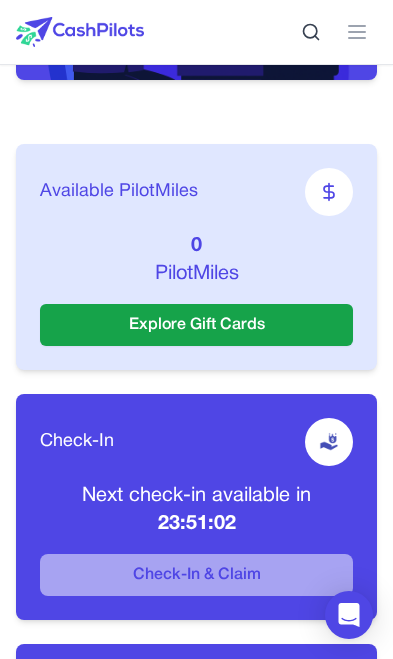 click on "Explore Gift Cards" at bounding box center (196, 325) 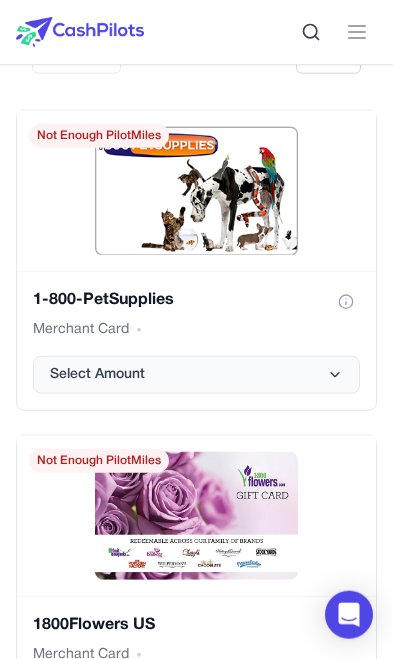 scroll, scrollTop: 1227, scrollLeft: 0, axis: vertical 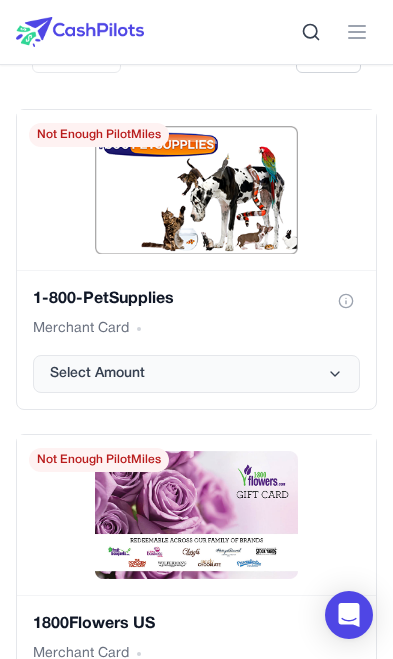 click at bounding box center [357, 32] 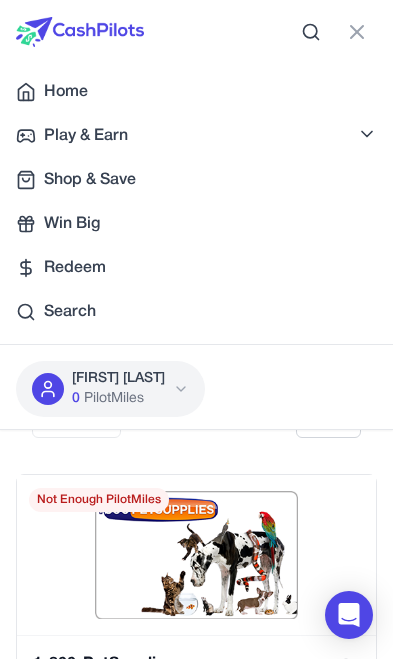 click on "Play & Earn" at bounding box center [86, 136] 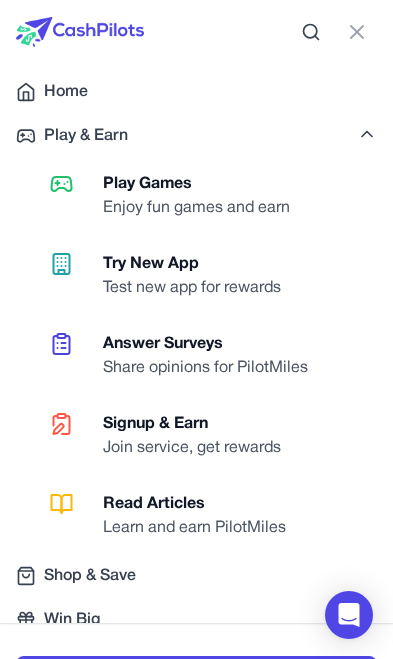 click on "Try New App" at bounding box center [192, 264] 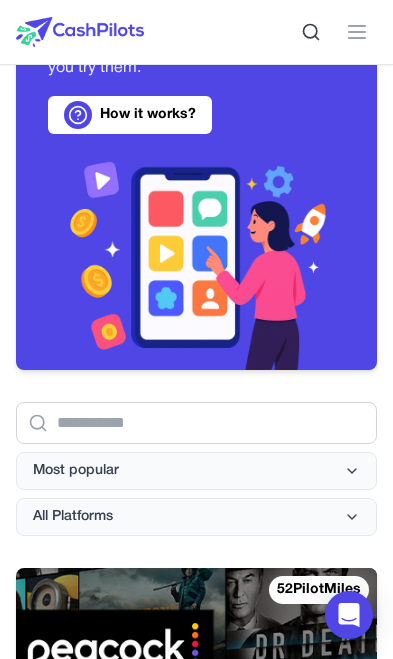scroll, scrollTop: 0, scrollLeft: 0, axis: both 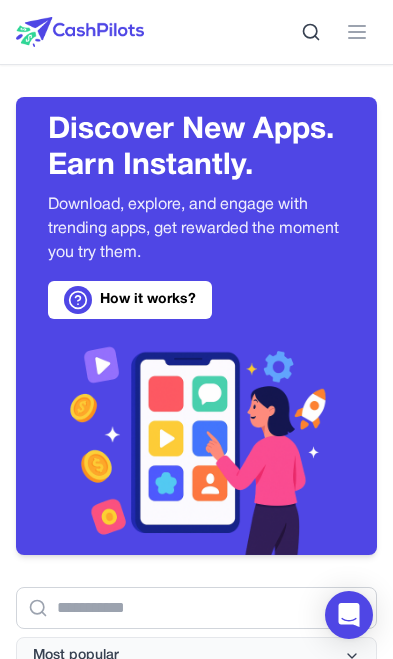 click at bounding box center [357, 32] 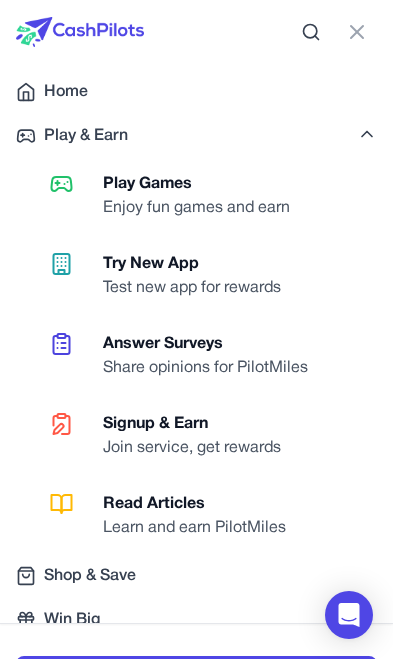 click on "Play Games" at bounding box center [196, 184] 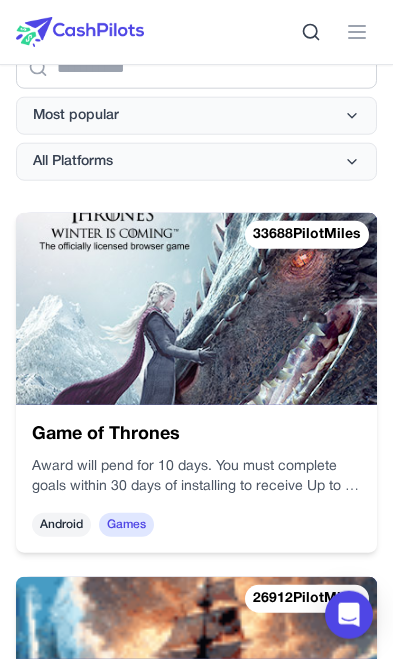 scroll, scrollTop: 516, scrollLeft: 0, axis: vertical 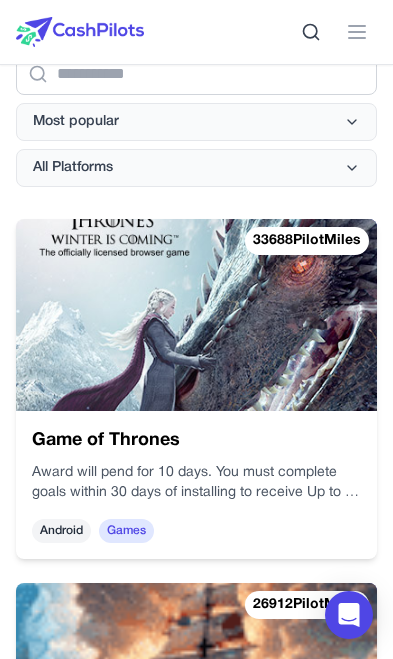 click on "Most popular" at bounding box center [76, 122] 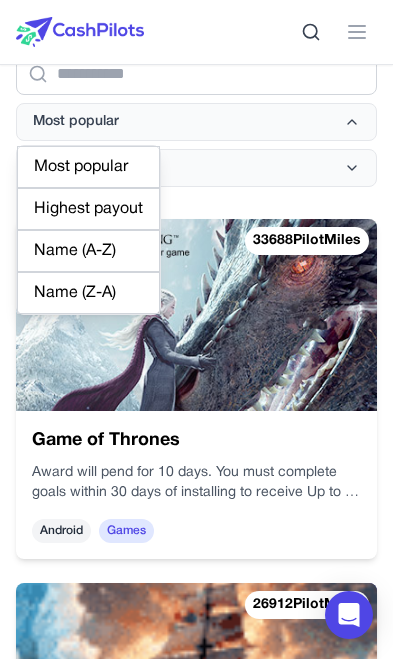click on "Highest payout" at bounding box center [88, 209] 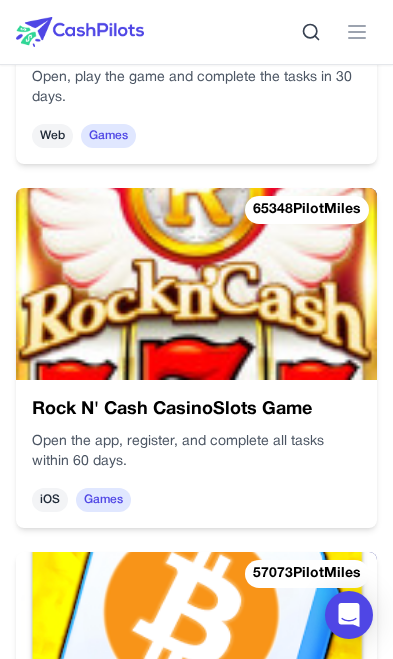 scroll, scrollTop: 2726, scrollLeft: 0, axis: vertical 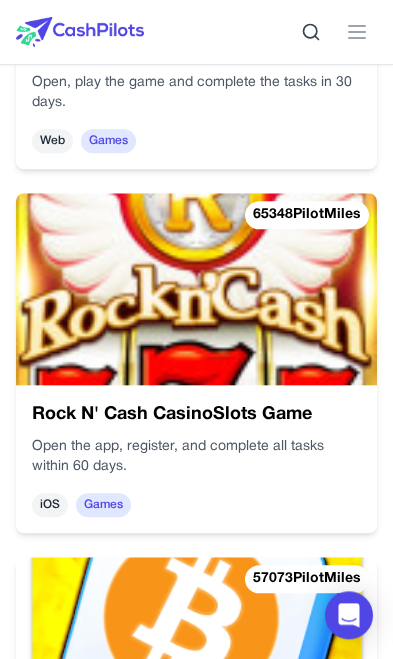 click at bounding box center (196, 289) 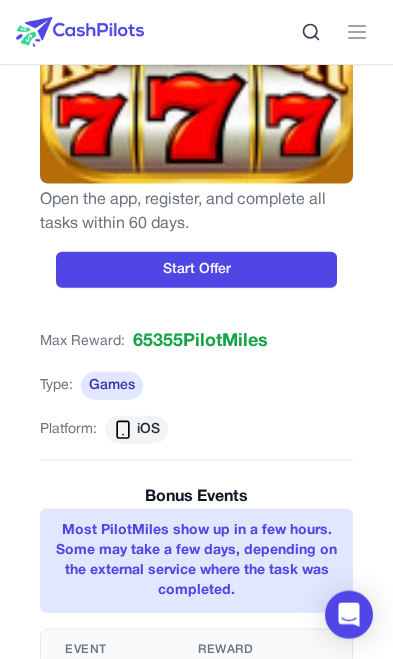scroll, scrollTop: 319, scrollLeft: 0, axis: vertical 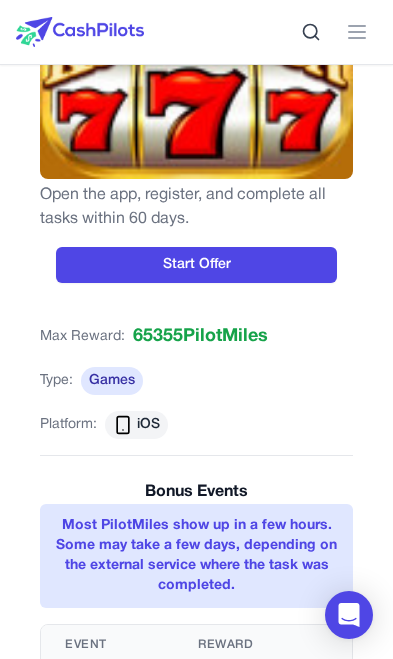 click on "Start Offer" at bounding box center [196, 265] 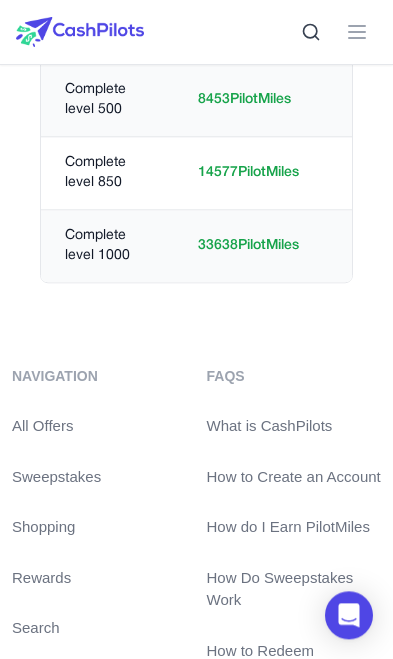 scroll, scrollTop: 1878, scrollLeft: 0, axis: vertical 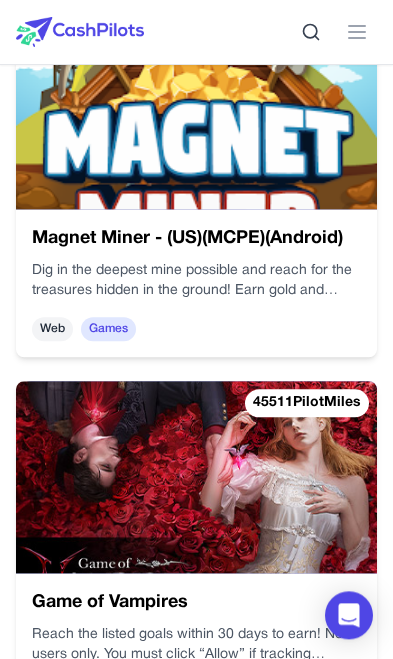 click at bounding box center (196, 477) 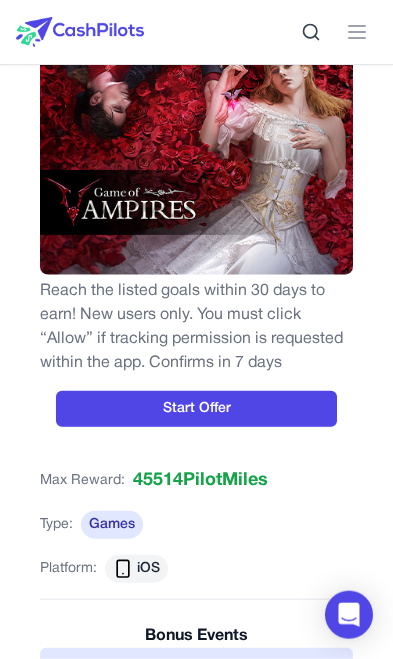 scroll, scrollTop: 196, scrollLeft: 0, axis: vertical 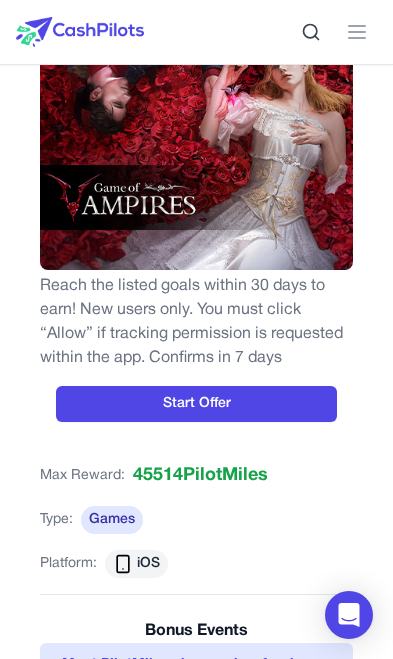 click on "Start Offer" at bounding box center [196, 404] 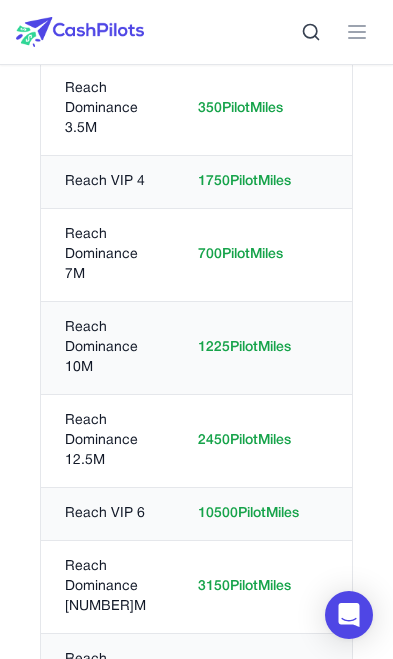 scroll, scrollTop: 1293, scrollLeft: 0, axis: vertical 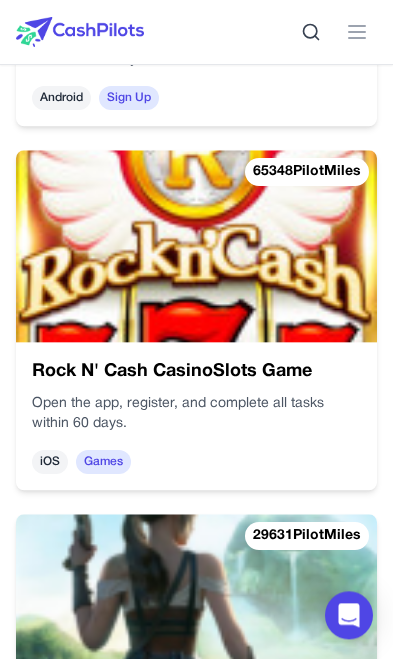 click at bounding box center (196, 246) 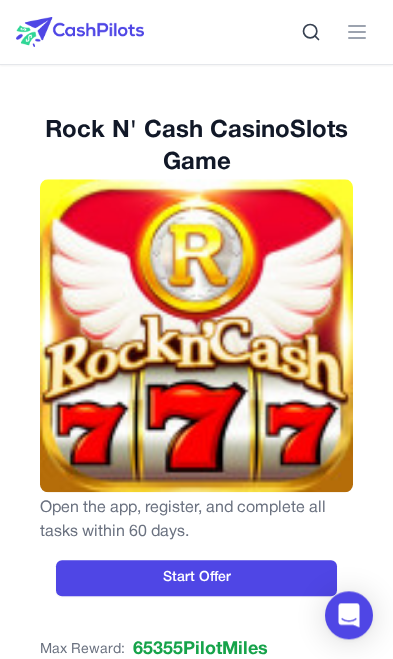 scroll, scrollTop: 0, scrollLeft: 0, axis: both 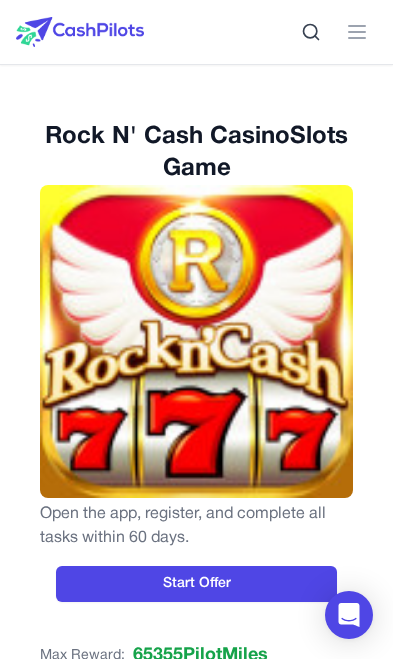 click on "Start Offer" at bounding box center (196, 584) 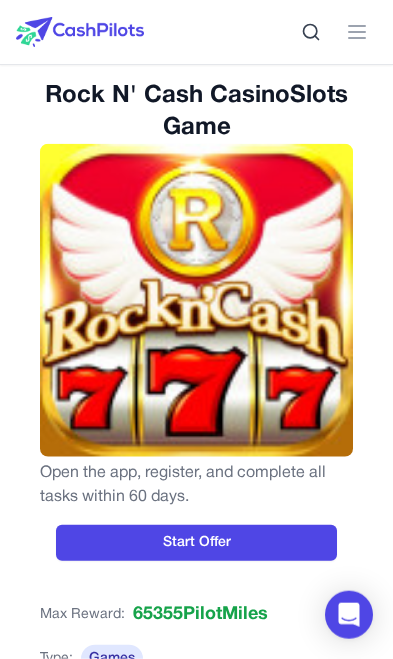 scroll, scrollTop: 0, scrollLeft: 0, axis: both 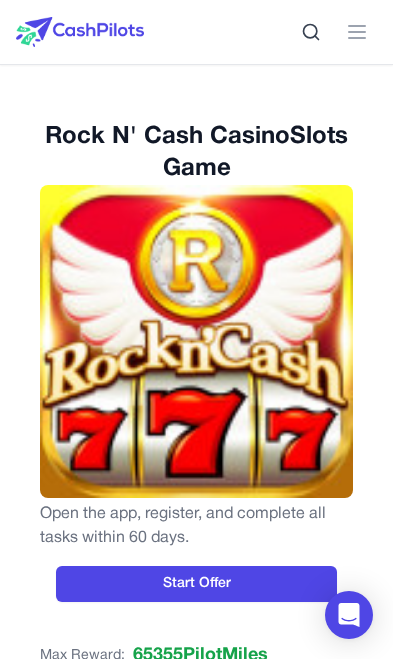 click 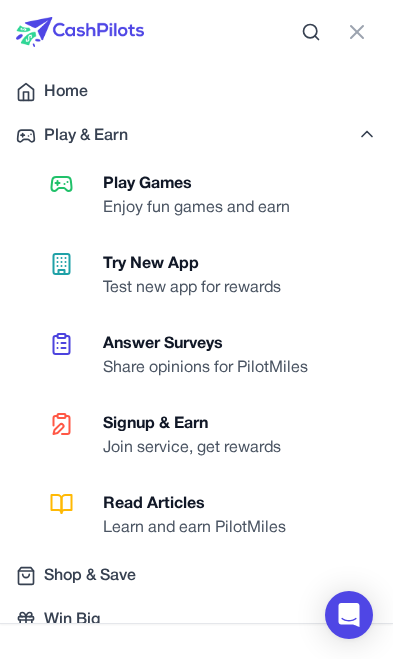 click on "Home" at bounding box center (196, 92) 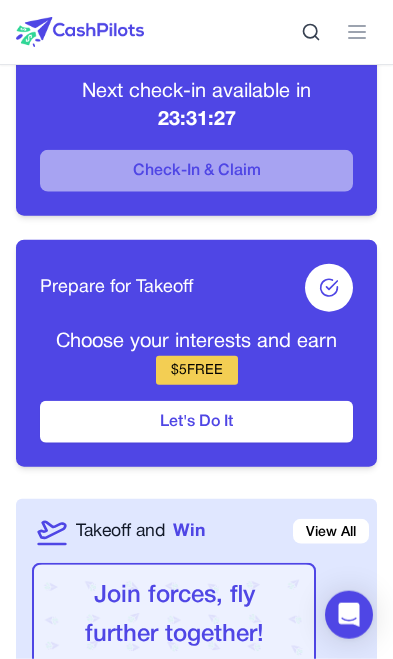 click on "$ 5  FREE" at bounding box center [197, 370] 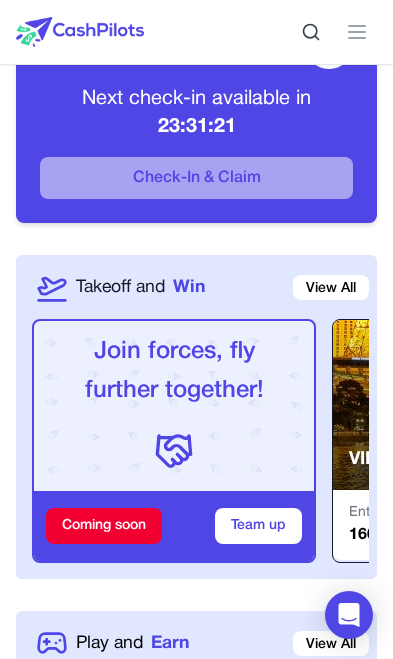 scroll, scrollTop: 874, scrollLeft: 0, axis: vertical 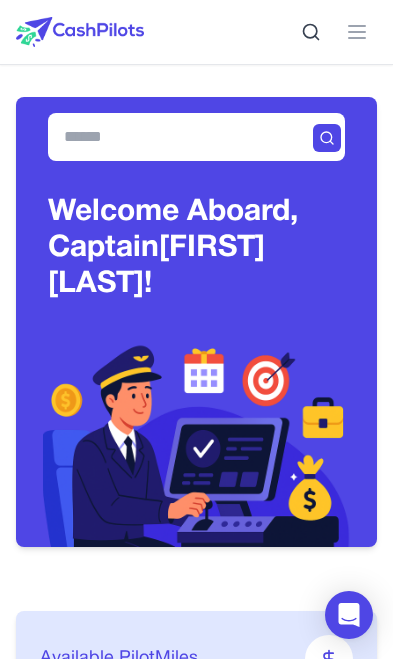 click 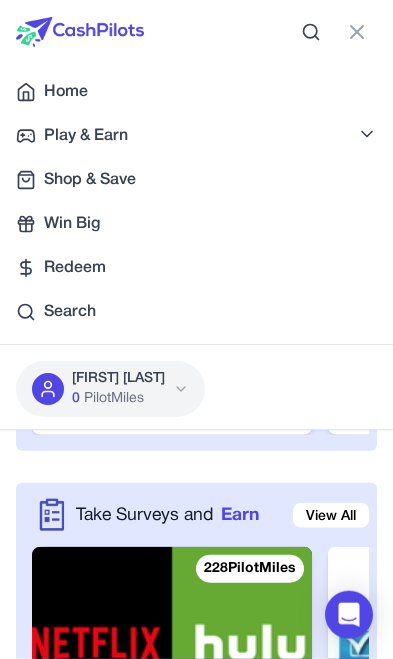 scroll, scrollTop: 3196, scrollLeft: 0, axis: vertical 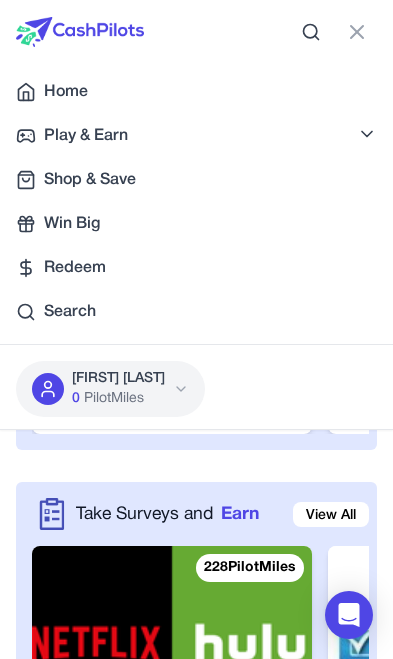 click 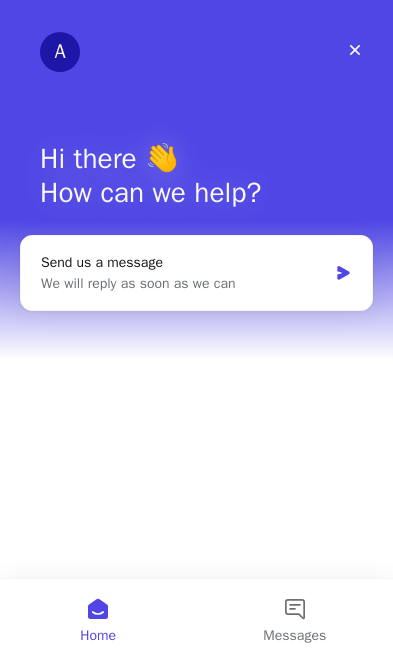 scroll, scrollTop: 0, scrollLeft: 0, axis: both 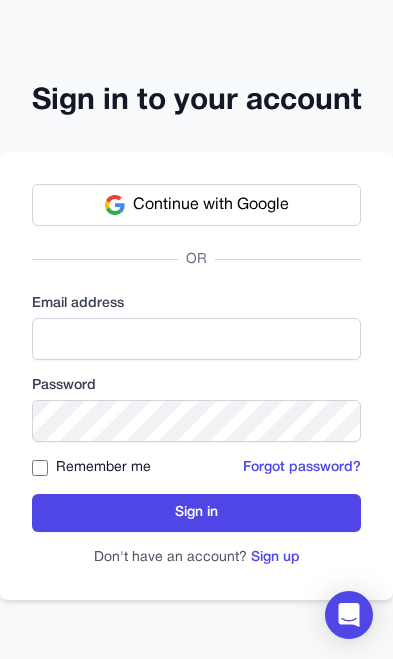 click on "Continue with Google" at bounding box center (196, 205) 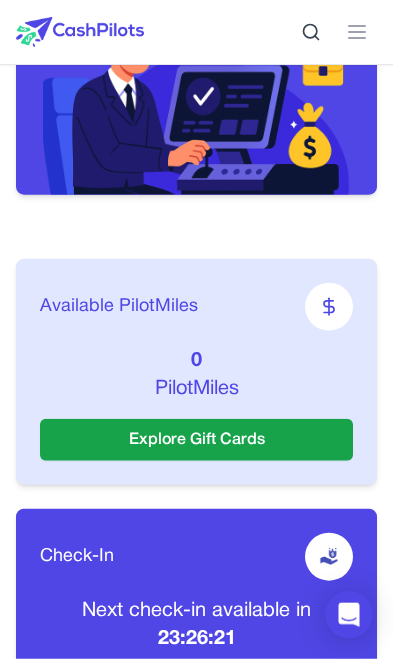 scroll, scrollTop: 353, scrollLeft: 0, axis: vertical 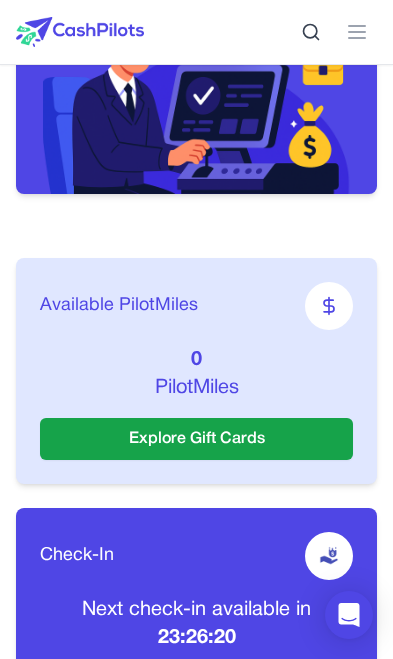 click at bounding box center (329, 306) 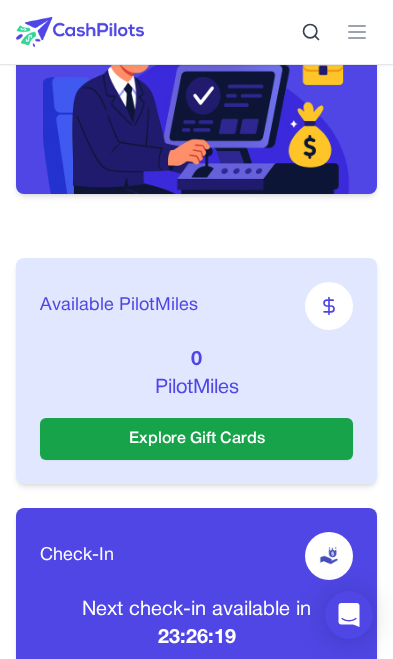 click on "Explore Gift Cards" at bounding box center (196, 439) 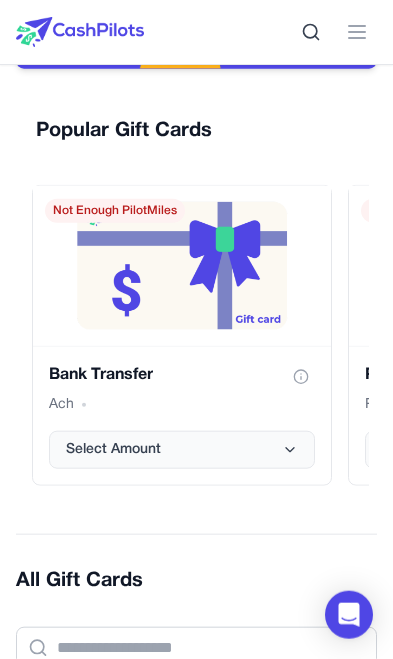 scroll, scrollTop: 487, scrollLeft: 0, axis: vertical 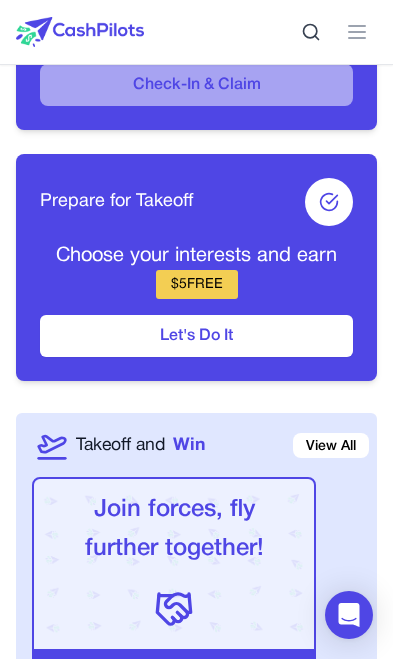 click on "$ 5  FREE" at bounding box center (197, 284) 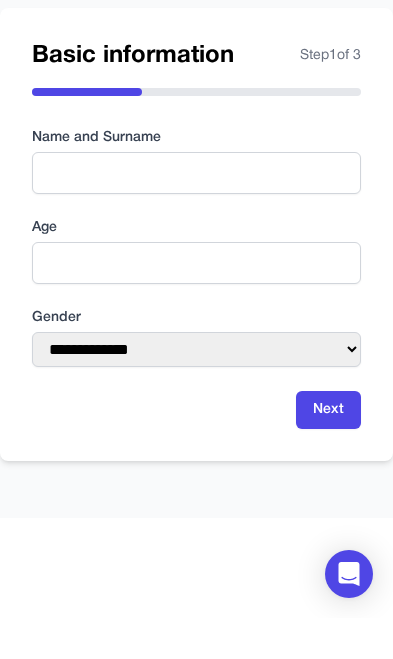 scroll, scrollTop: 100, scrollLeft: 0, axis: vertical 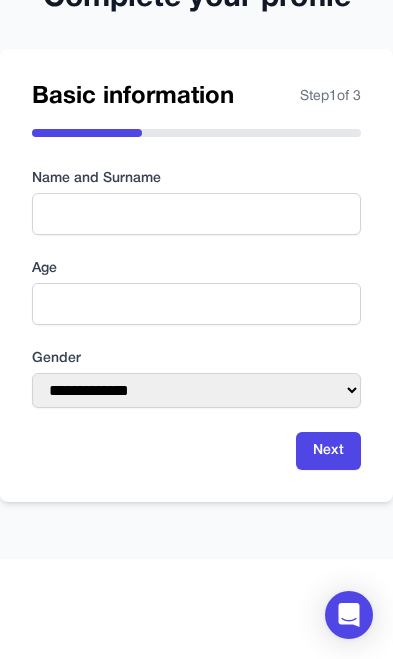 click 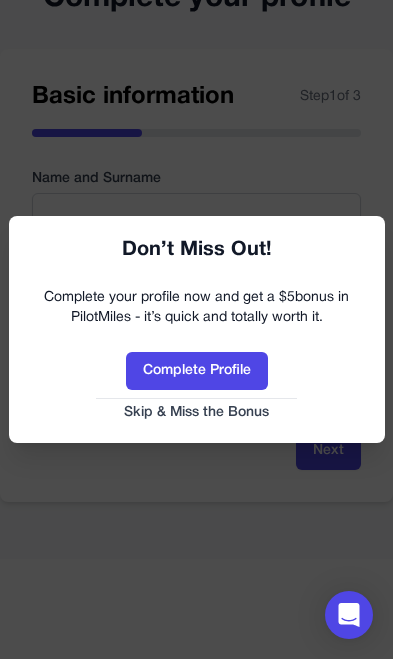 click on "Complete Profile" at bounding box center [197, 371] 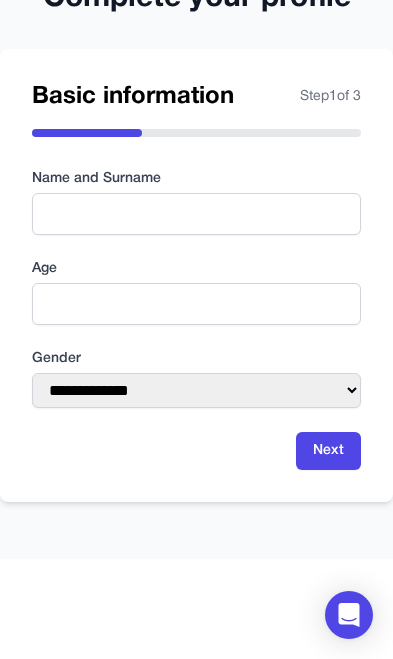 click 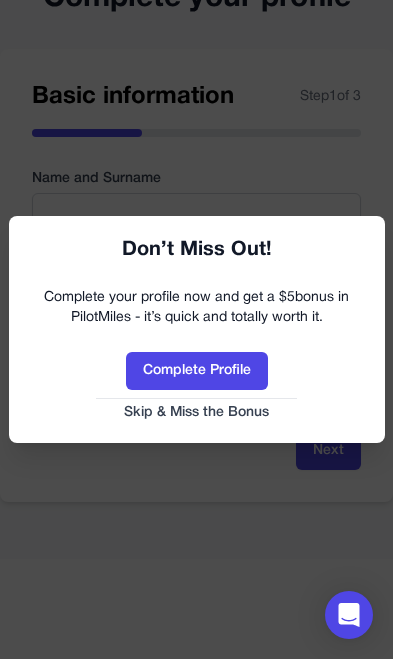 click on "Skip & Miss the Bonus" at bounding box center [197, 413] 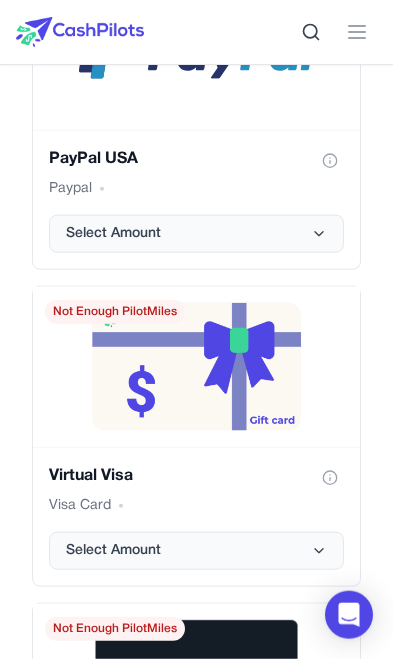 scroll, scrollTop: 4610, scrollLeft: 0, axis: vertical 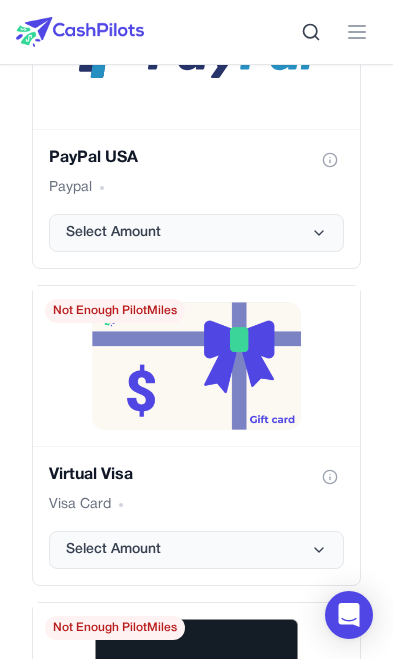 click 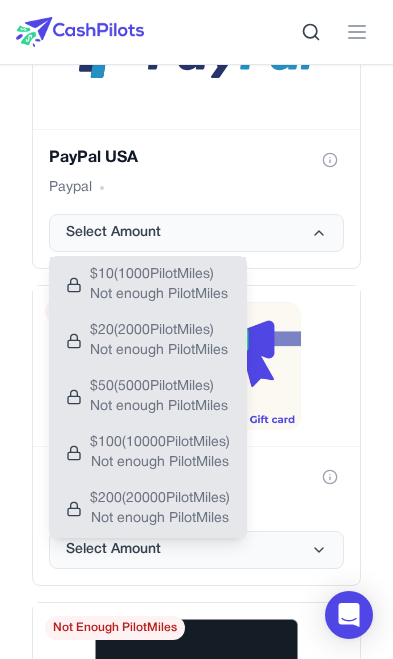 click on "Select Amount" at bounding box center [196, 233] 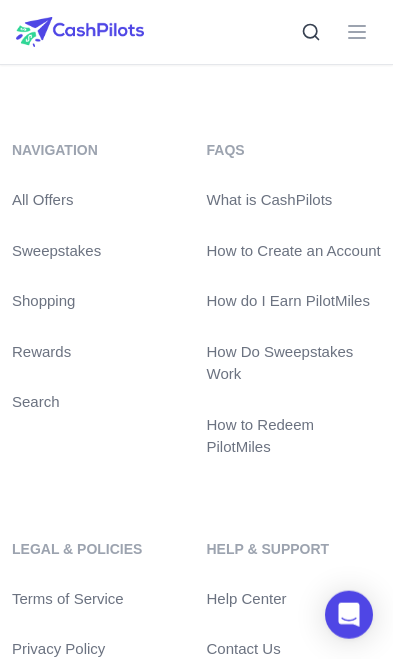 scroll, scrollTop: 6115, scrollLeft: 0, axis: vertical 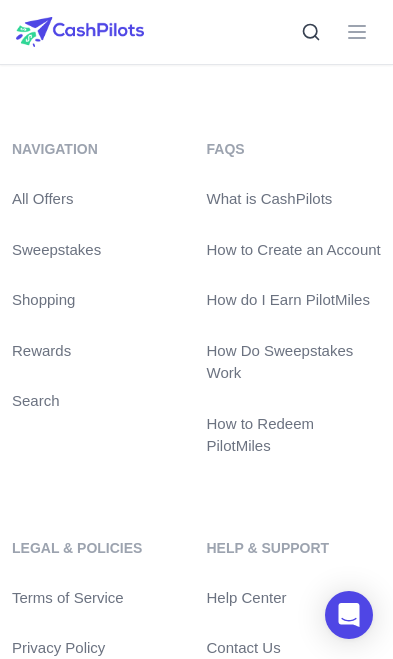 click on "How do I Earn PilotMiles" at bounding box center (294, 300) 